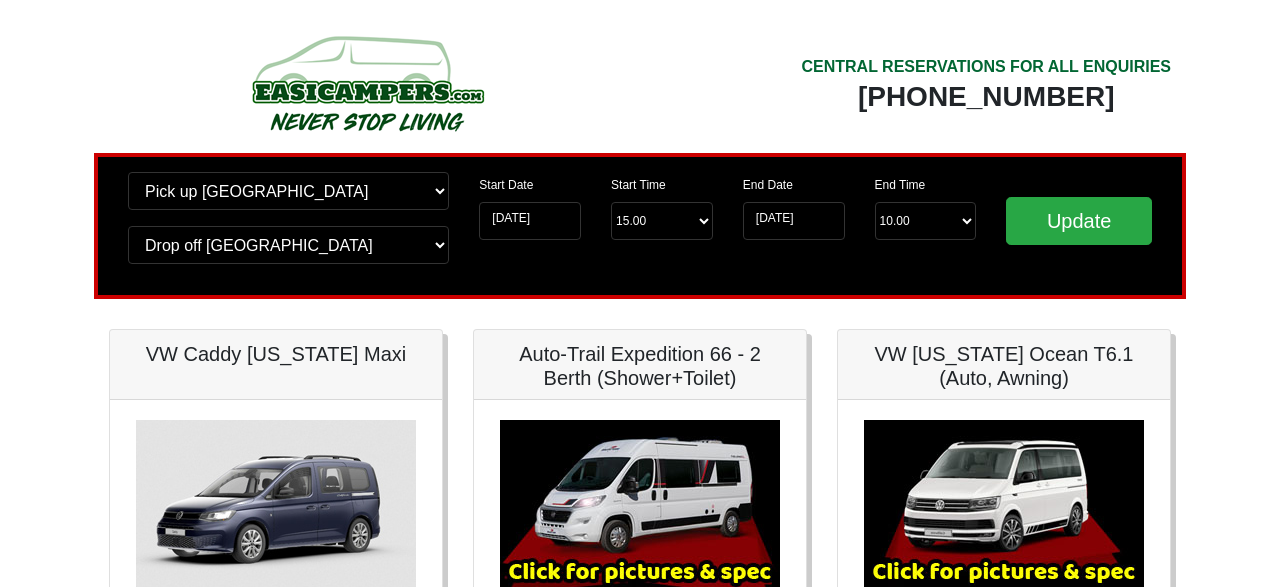 scroll, scrollTop: 0, scrollLeft: 0, axis: both 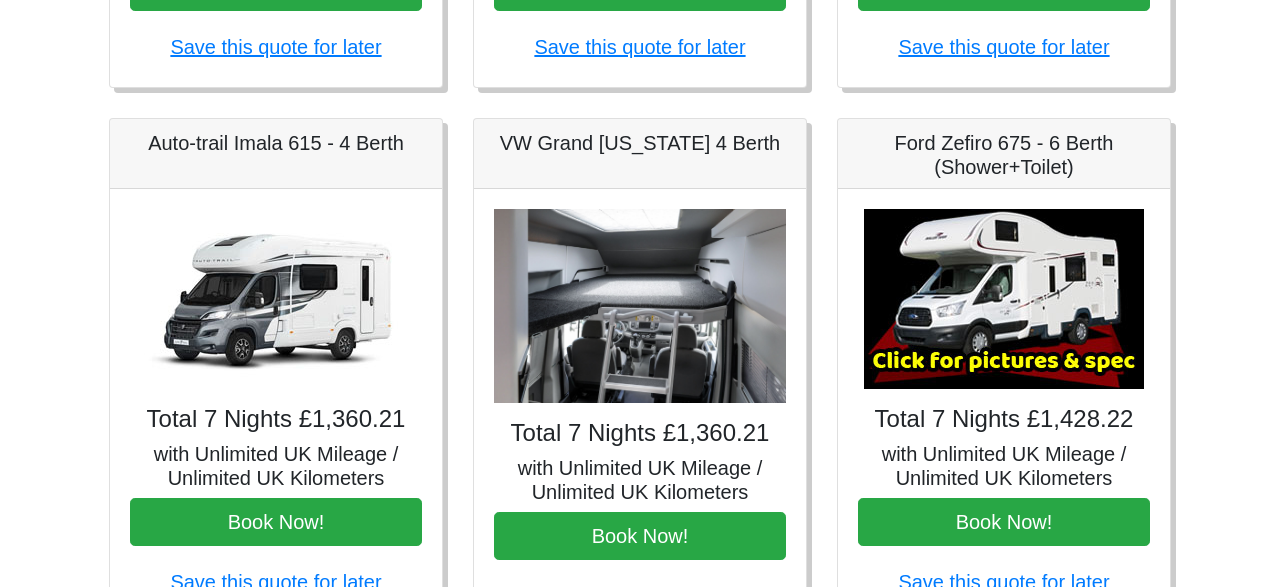click at bounding box center [1004, 299] 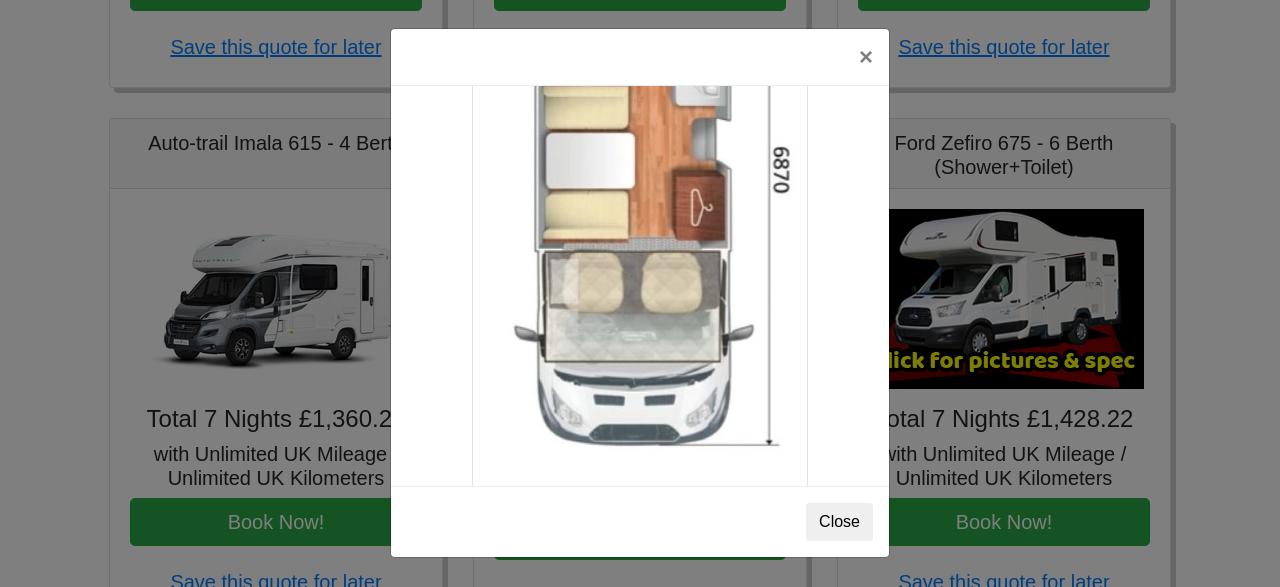scroll, scrollTop: 3540, scrollLeft: 0, axis: vertical 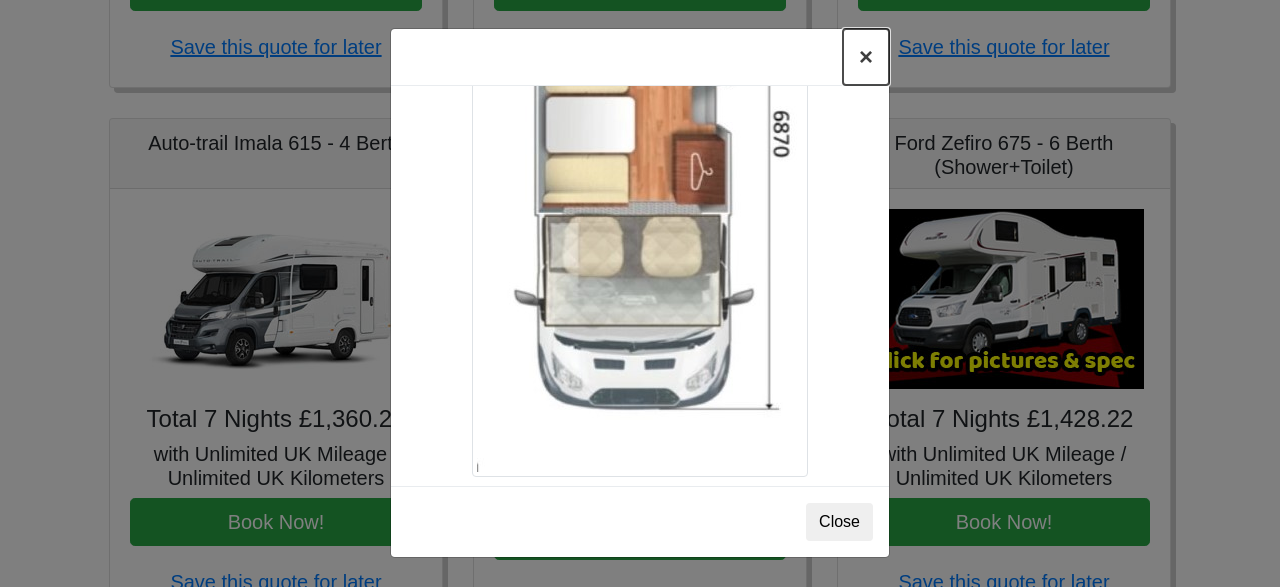 click on "×" at bounding box center (866, 57) 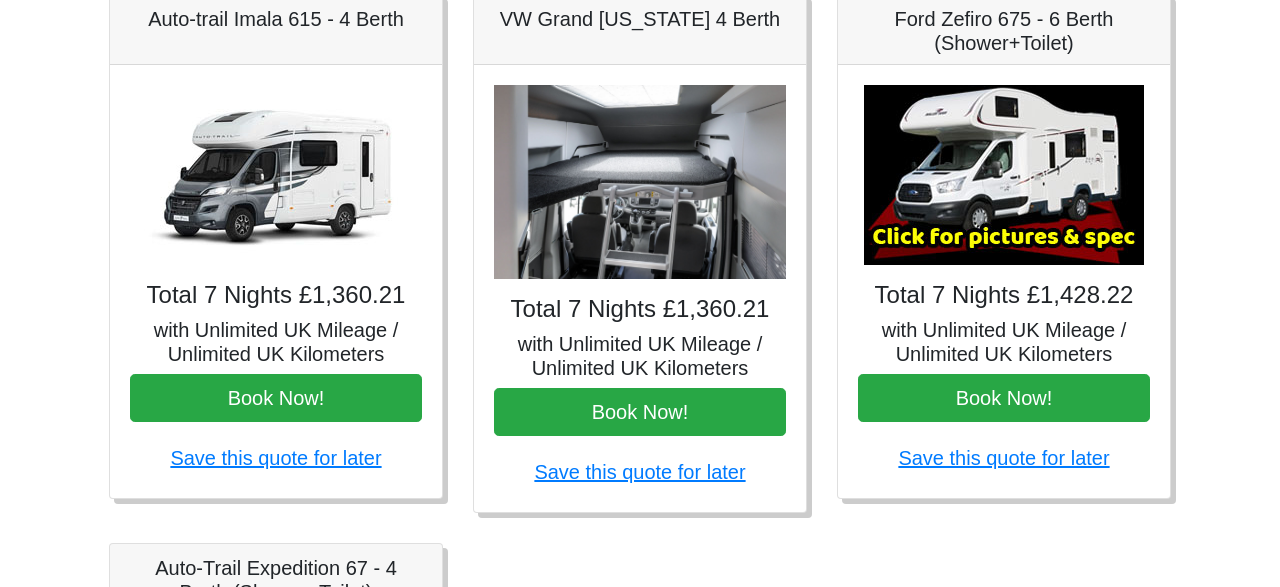 scroll, scrollTop: 880, scrollLeft: 0, axis: vertical 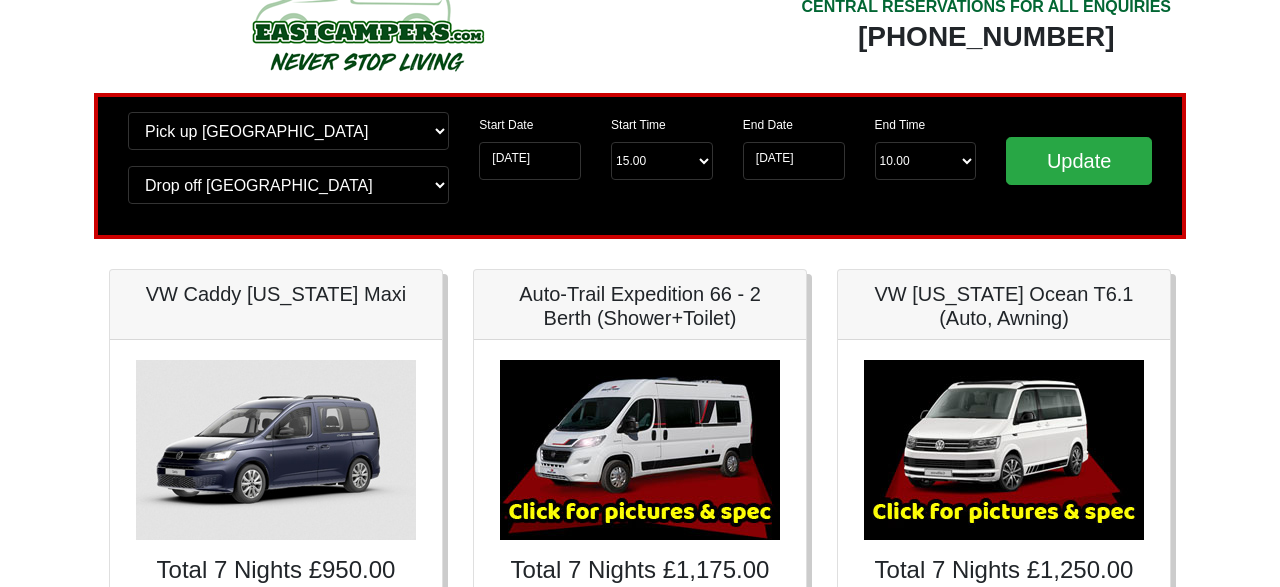click on "CENTRAL RESERVATIONS FOR ALL ENQUIRIES
00 44 ( 0 ) 1942 778899
Easicampers Booking : Search #SOH 08-2025 // #LOC EDI // #LOR 7
Change pick up location?
Pick up Edinburgh
Birmingham Airport
Blackburn Lancashire
Edinburgh Airport
Glasgow Airport
Liverpool Airport
Manchester Airport
Preston Lancashire
Wigan Lancashire
Wolverhampton
Change drop off location?
Drop off Edinburgh
Birmingham Airport
Blackburn Lancashire
Edinburgh Airport
Glasgow Airport
Liverpool Airport
Manchester Airport
Preston Lancashire
Wigan Lancashire
Wolverhampton
Start Date
09-08-2025
Start Time
Start Time
15.00
--------
11.00 am (Saturday & Sunday Only)
12.00 pm (Saturday)
13.00 pm
14.00 pm
15.00 pm" at bounding box center [640, 949] 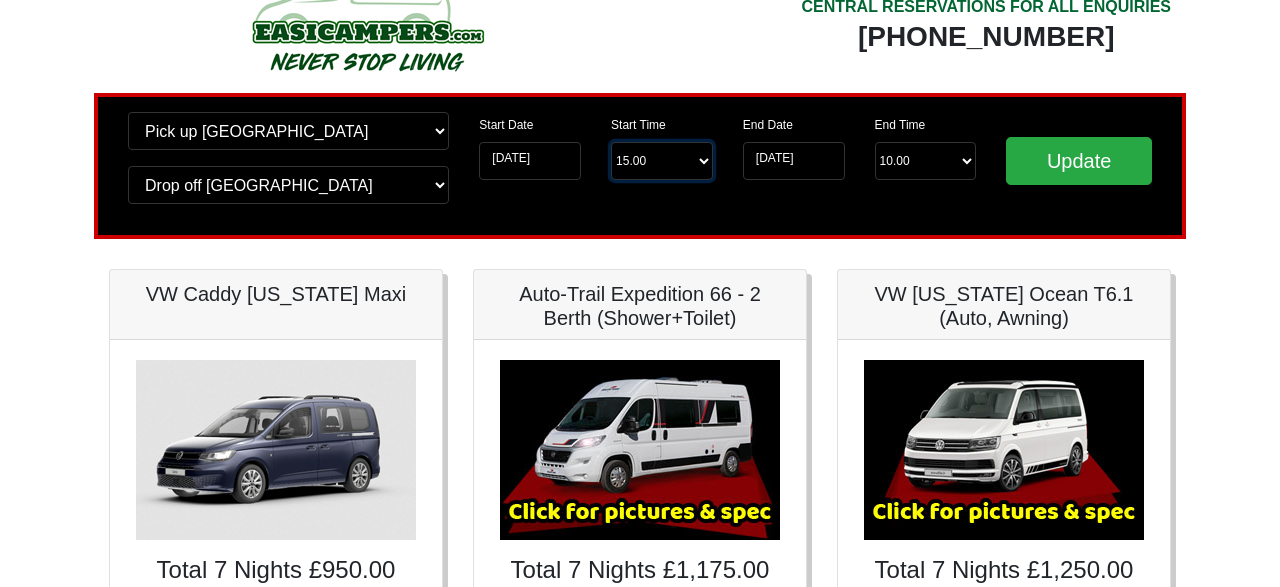 click on "Start Time
15.00
--------
11.00 am (Saturday & Sunday Only)
12.00 pm (Saturday)
13.00 pm
14.00 pm
15.00 pm
16.00 pm
17.00 pm" at bounding box center (662, 161) 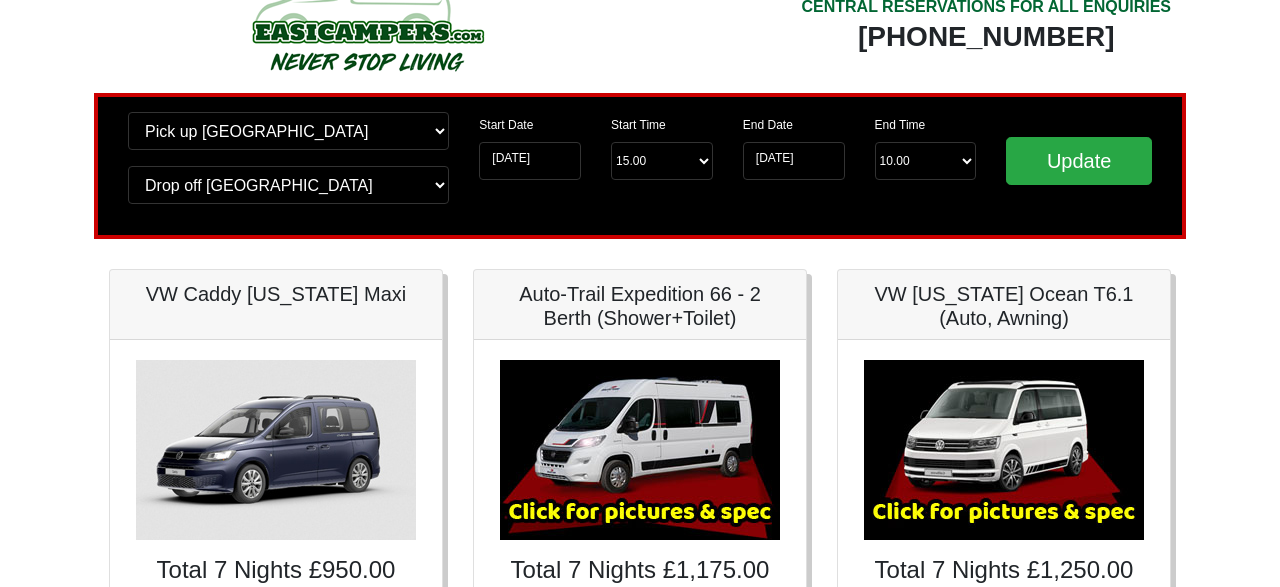 click on "CENTRAL RESERVATIONS FOR ALL ENQUIRIES
00 44 ( 0 ) 1942 778899
Easicampers Booking : Search #SOH 08-2025 // #LOC EDI // #LOR 7
Change pick up location?
Pick up Edinburgh
Birmingham Airport
Blackburn Lancashire
Edinburgh Airport
Glasgow Airport
Liverpool Airport
Manchester Airport
Preston Lancashire
Wigan Lancashire
Wolverhampton
Change drop off location?
Drop off Edinburgh
Birmingham Airport
Blackburn Lancashire
Edinburgh Airport
Glasgow Airport
Liverpool Airport
Manchester Airport
Preston Lancashire
Wigan Lancashire
Wolverhampton
Start Date
09-08-2025
Start Time
Start Time
15.00
--------
11.00 am (Saturday & Sunday Only)
12.00 pm (Saturday)
13.00 pm" at bounding box center (640, 909) 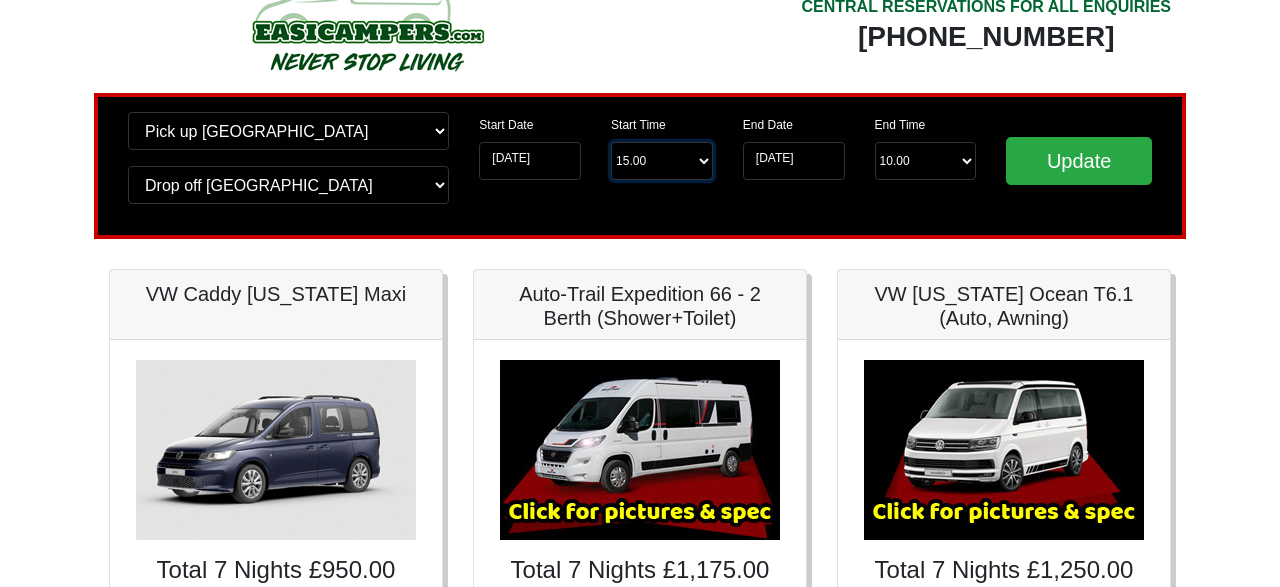 click on "Start Time
15.00
--------
11.00 am (Saturday & Sunday Only)
12.00 pm (Saturday)
13.00 pm
14.00 pm
15.00 pm
16.00 pm
17.00 pm" at bounding box center (662, 161) 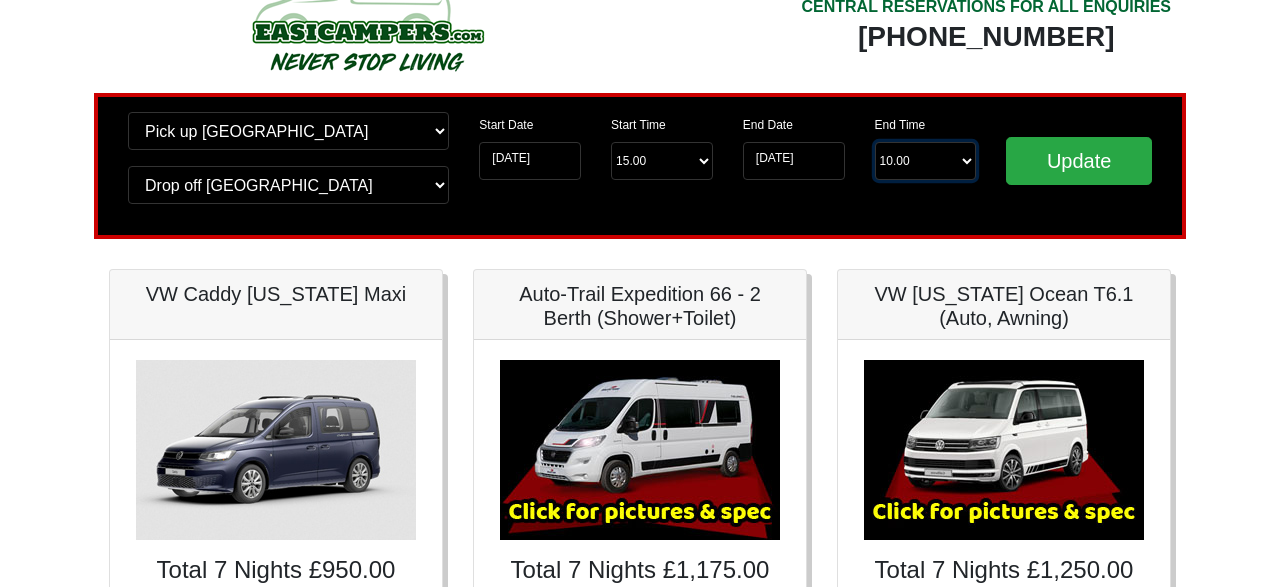 click on "End Time
10.00
--------
08.00 am
09.00 am
10.00 am
11.00 am (Sunday Only)" at bounding box center (926, 161) 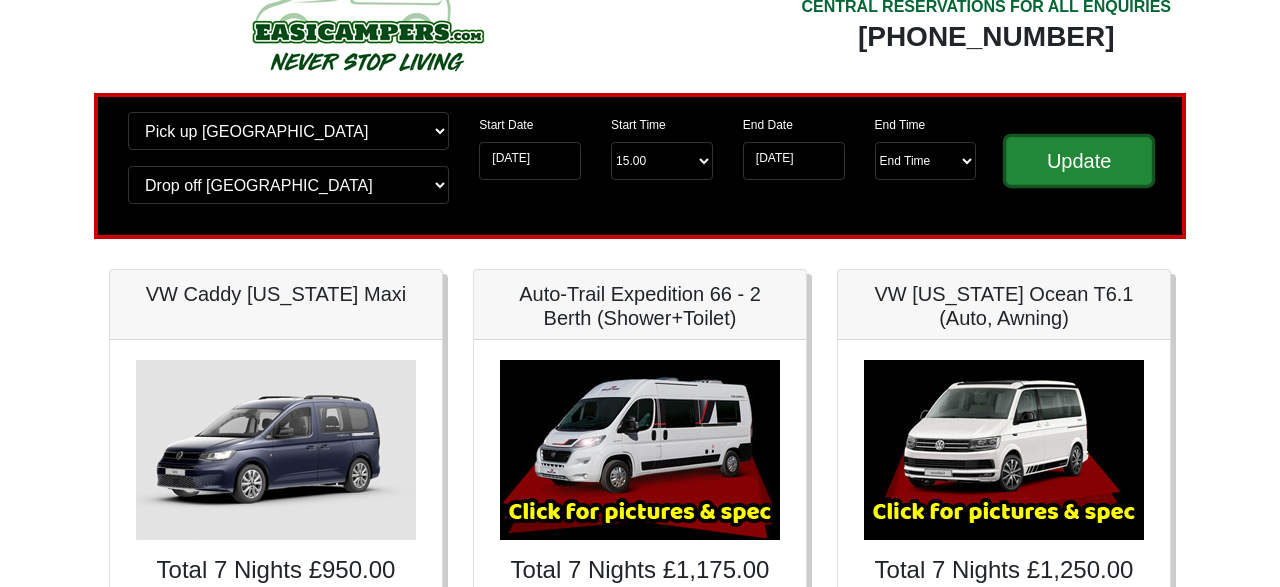 click on "Update" at bounding box center (1079, 161) 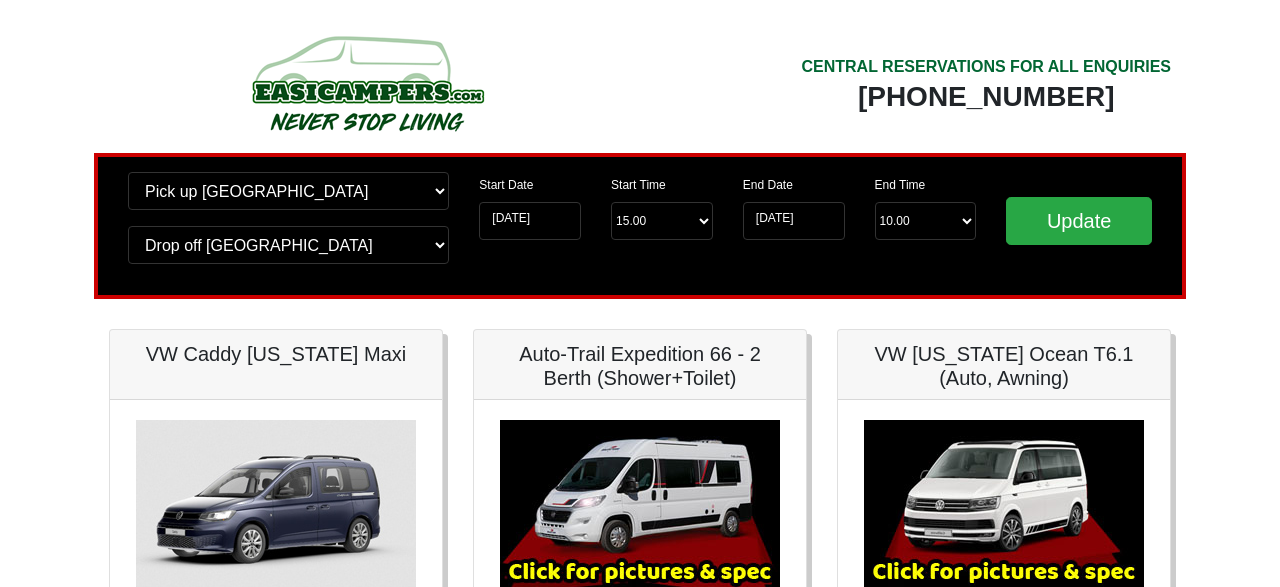 scroll, scrollTop: 0, scrollLeft: 0, axis: both 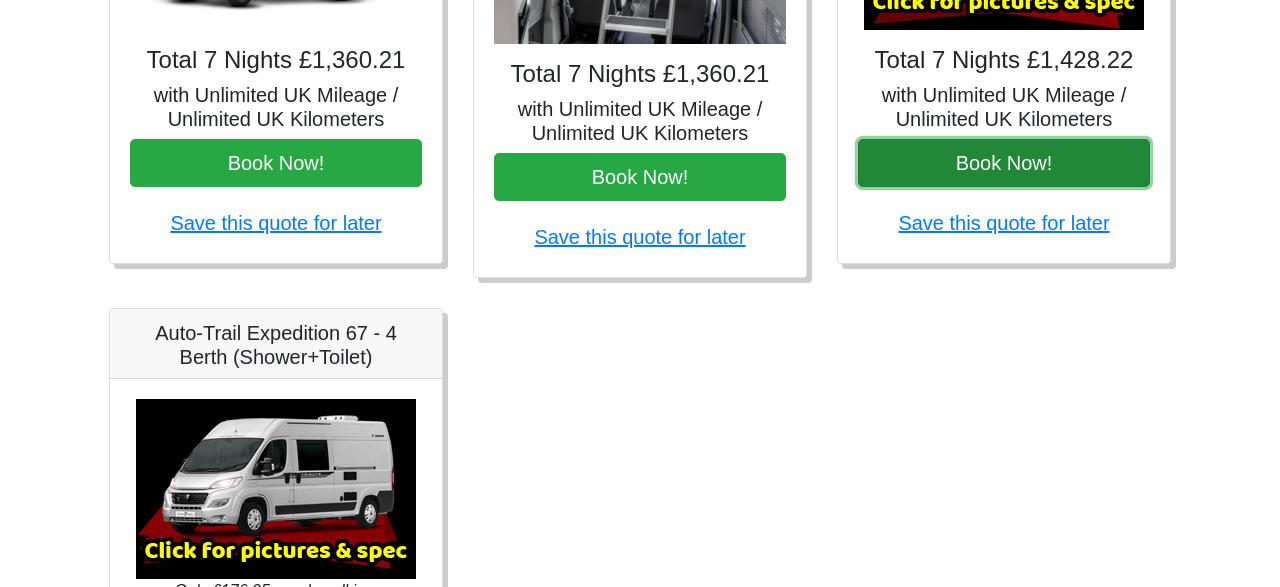 click on "Book Now!" at bounding box center [1004, 163] 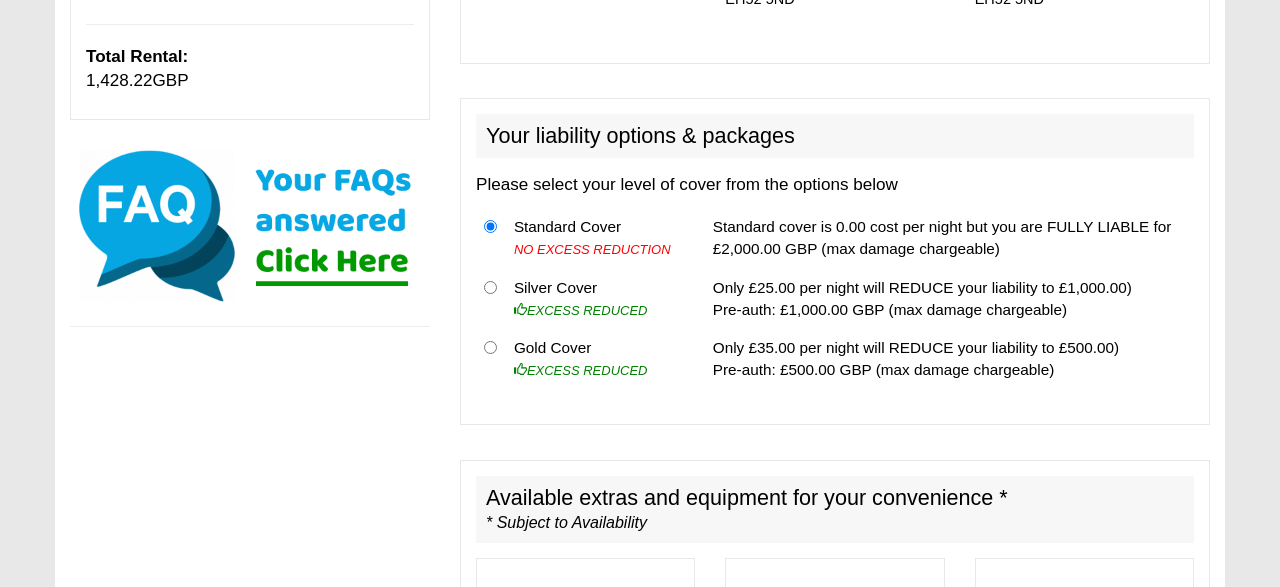 scroll, scrollTop: 624, scrollLeft: 0, axis: vertical 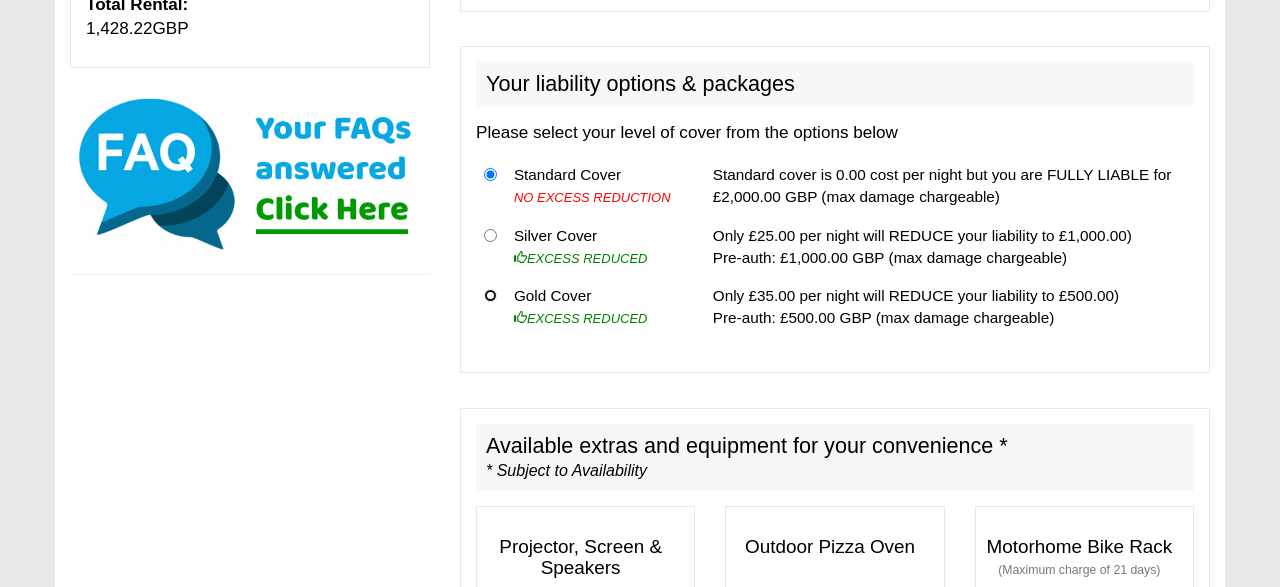 click at bounding box center (490, 295) 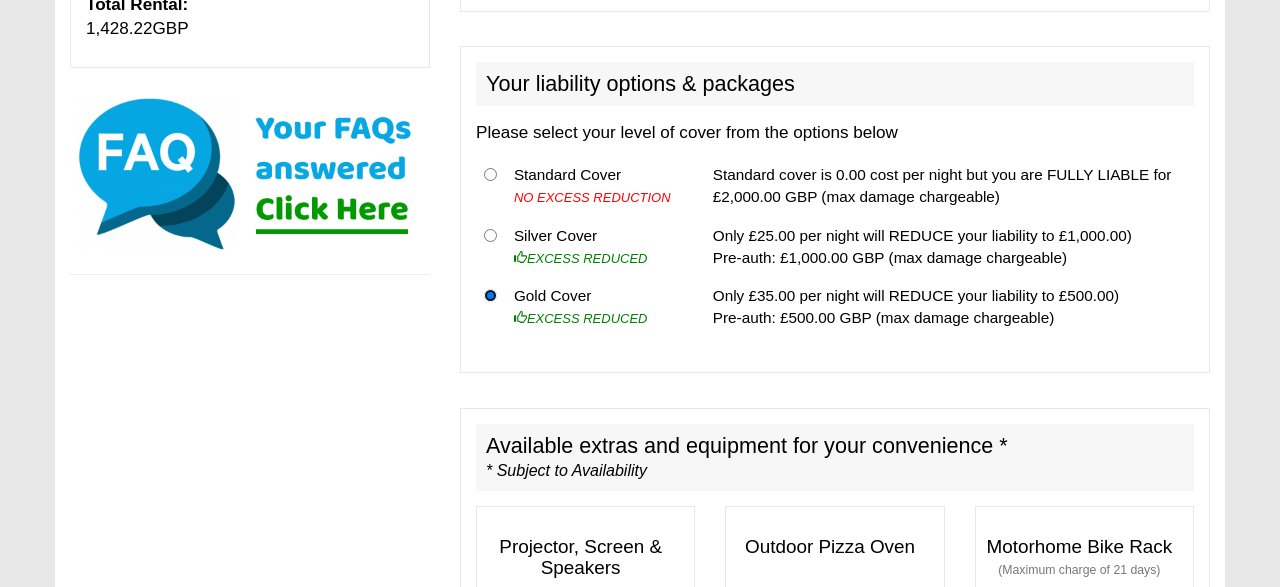 scroll, scrollTop: 713, scrollLeft: 0, axis: vertical 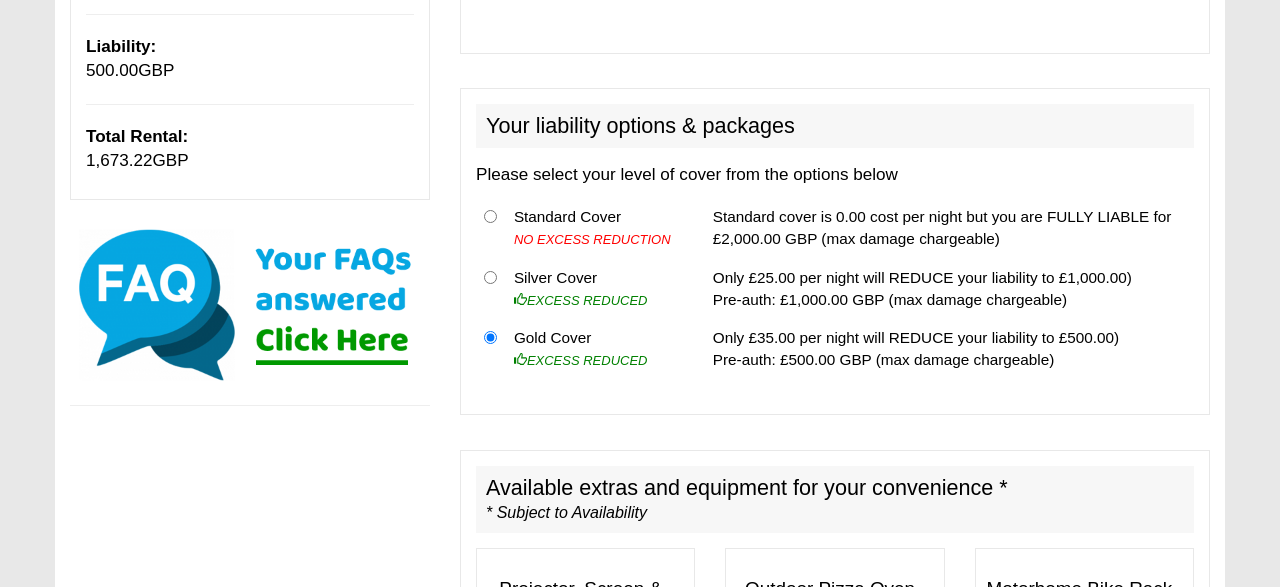 click on "09 08 2025
-------
2025
-------
Sorry, you dont qualify :(
CENTRAL RESERVATIONS FOR ALL ENQUIRIES
00 44 ( 0 ) 1942 778899
IMPORTANT  We advise hirers to purchase a full gas bottle now. Gas is needed for cooking, heating etc.
Booking Summary
Average Daily Rental Rate
7 Nights @ 204.03 GBP
Hire 1,428.22 GBP
Miles
Unlimited UK Miles/ KMs 0.00 GBP
Secure Cover
7 Days x £ 35.00  =  245.00  GBP
Extras Included
Liability:
500.00  GBP
Total Rental:
1,673.22  GBP
×
Most Common FAQs" at bounding box center (640, 1547) 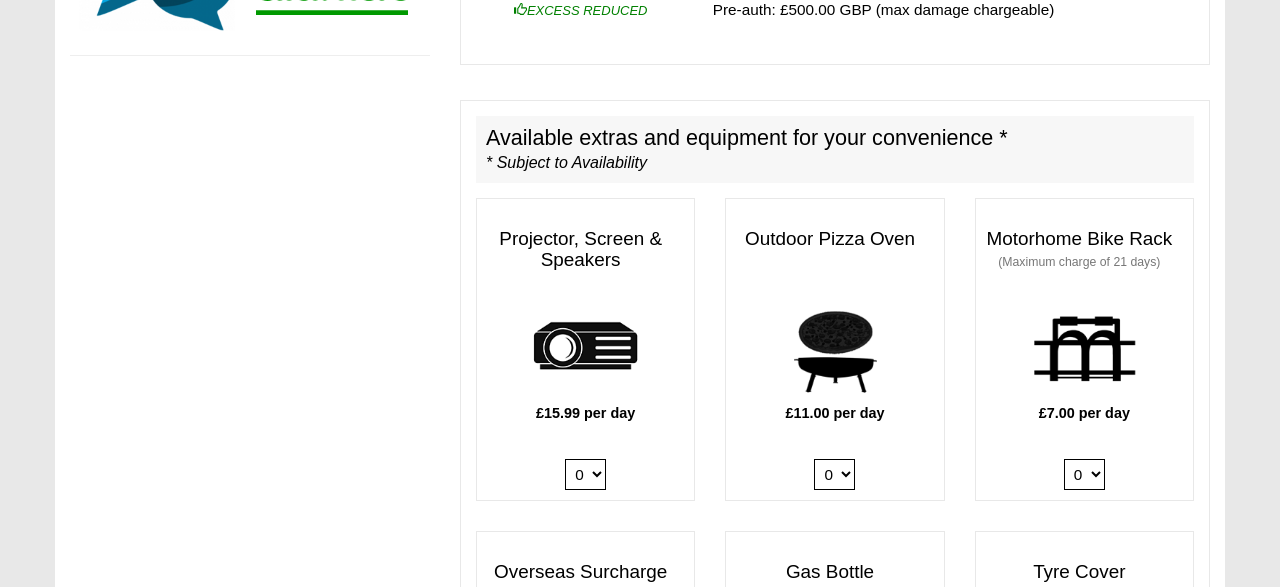 scroll, scrollTop: 927, scrollLeft: 0, axis: vertical 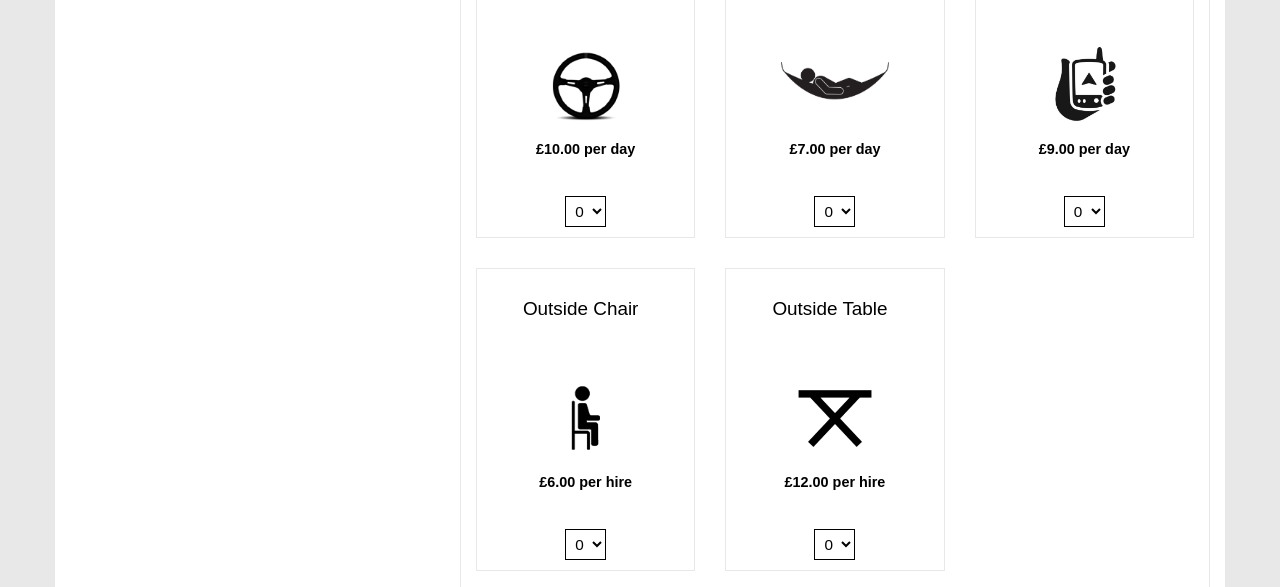 click on "IMPORTANT  We advise hirers to purchase a full gas bottle now. Gas is needed for cooking, heating etc.
Booking Summary
Average Daily Rental Rate
7 Nights @ 204.03 GBP
Hire 1,428.22 GBP
Miles
Unlimited UK Miles/ KMs 0.00 GBP
Secure Cover
7 Days x £ 35.00  =  245.00  GBP
Extras Included
Liability:
500.00  GBP
Total Rental:
1,673.22  GBP
×
Most Common FAQs
Is there an age restriction in place?
Yes, you must meet the age restriction depending on the vehicle you are driving. An outline of the minimum age restrictions are as follows:
25 years and over for VW Caddy California, T6.1 California Ocean, Expedition 66 and 67.
Does the rate include insurance and taxes?" at bounding box center (640, -694) 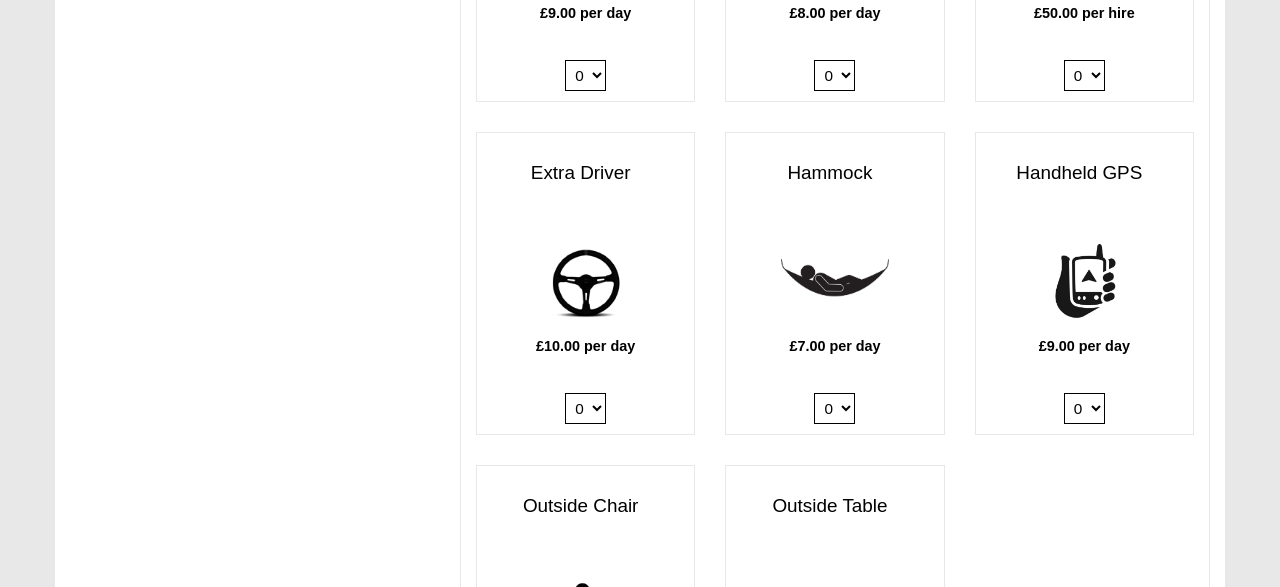 scroll, scrollTop: 2672, scrollLeft: 0, axis: vertical 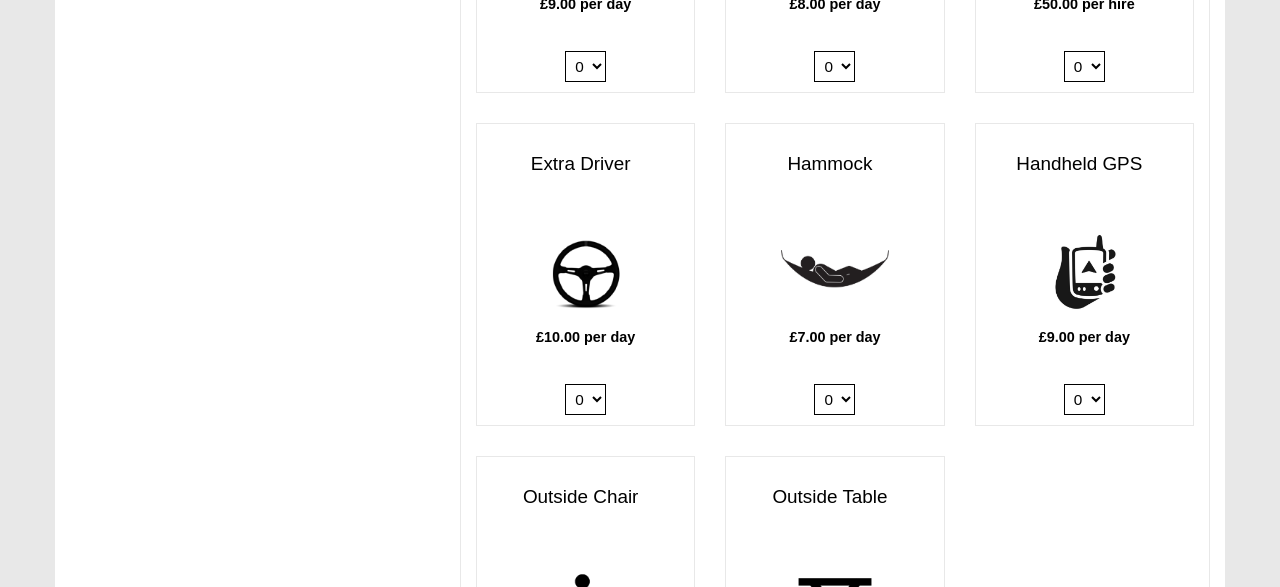 click on "0
1" at bounding box center [585, 399] 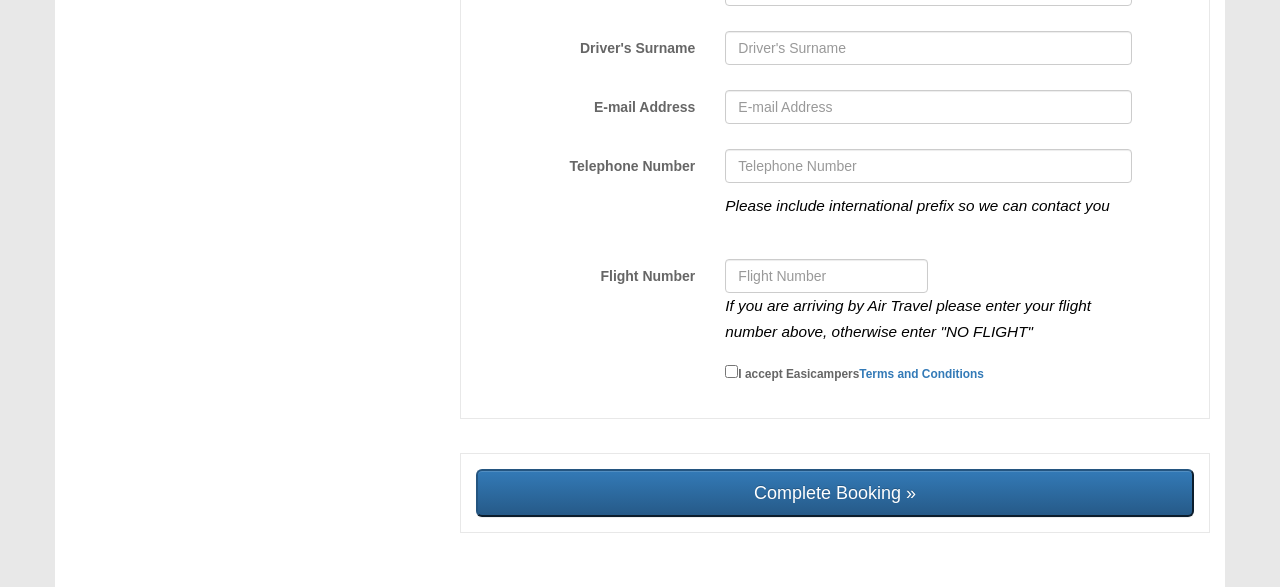 scroll, scrollTop: 3634, scrollLeft: 0, axis: vertical 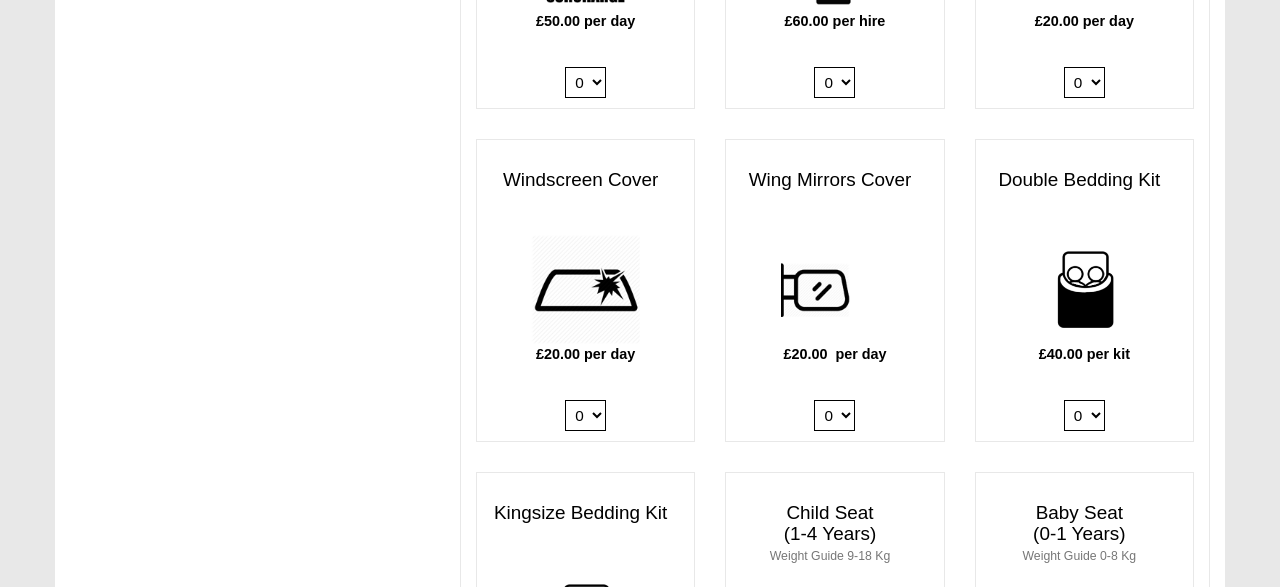 click on "0
1" at bounding box center [834, 415] 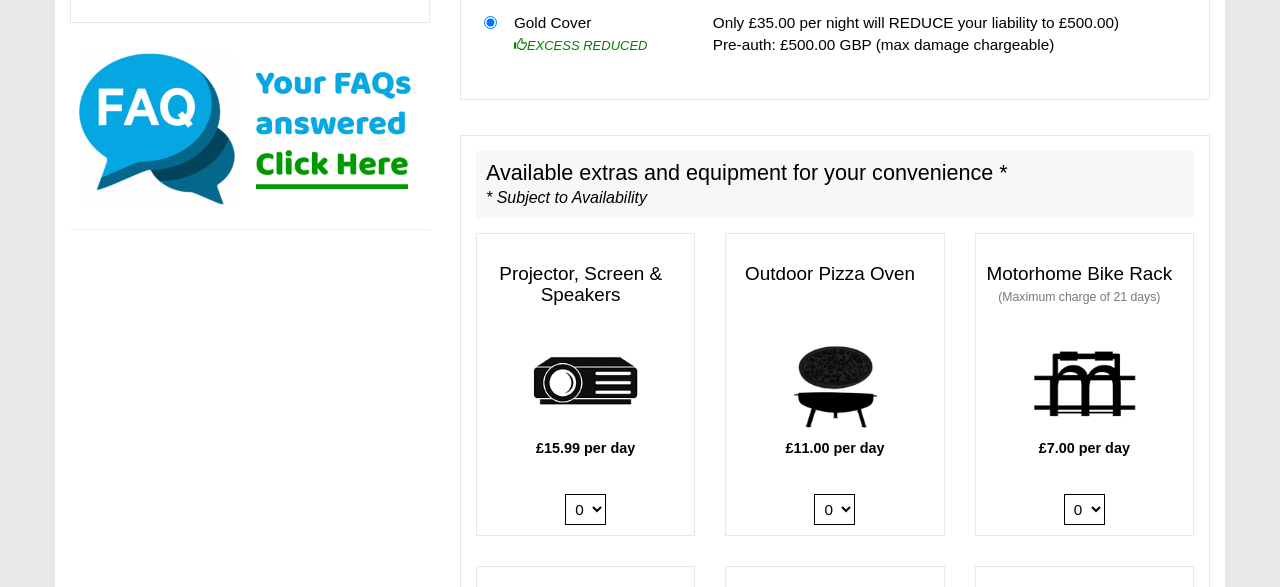 scroll, scrollTop: 503, scrollLeft: 0, axis: vertical 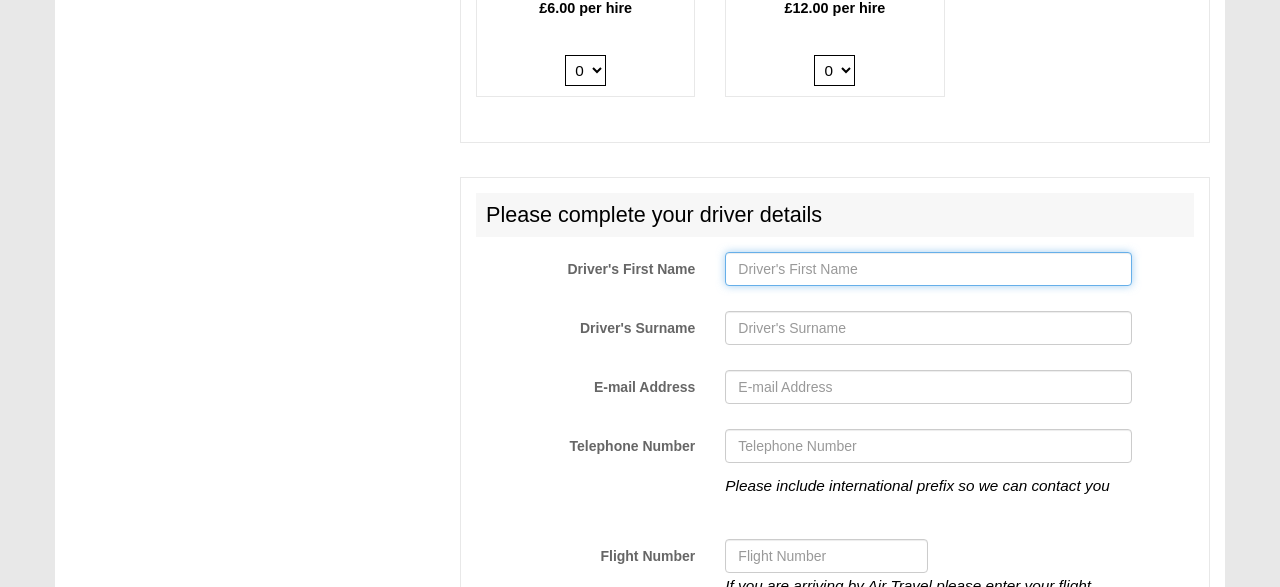 click on "Driver's First Name" at bounding box center [928, 269] 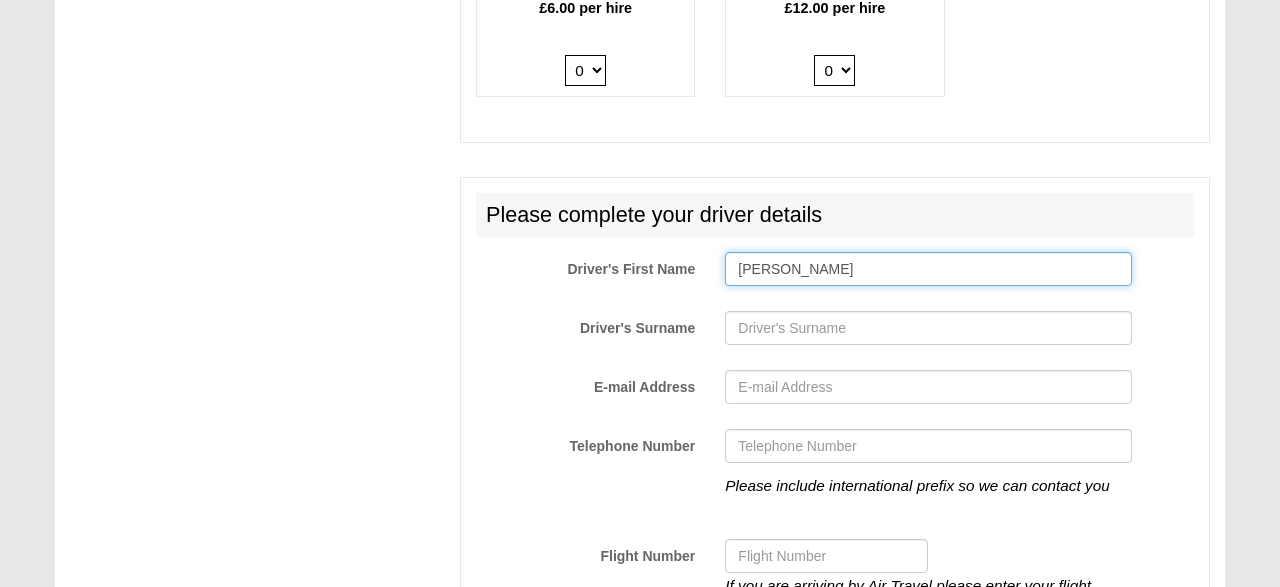 type on "Marion" 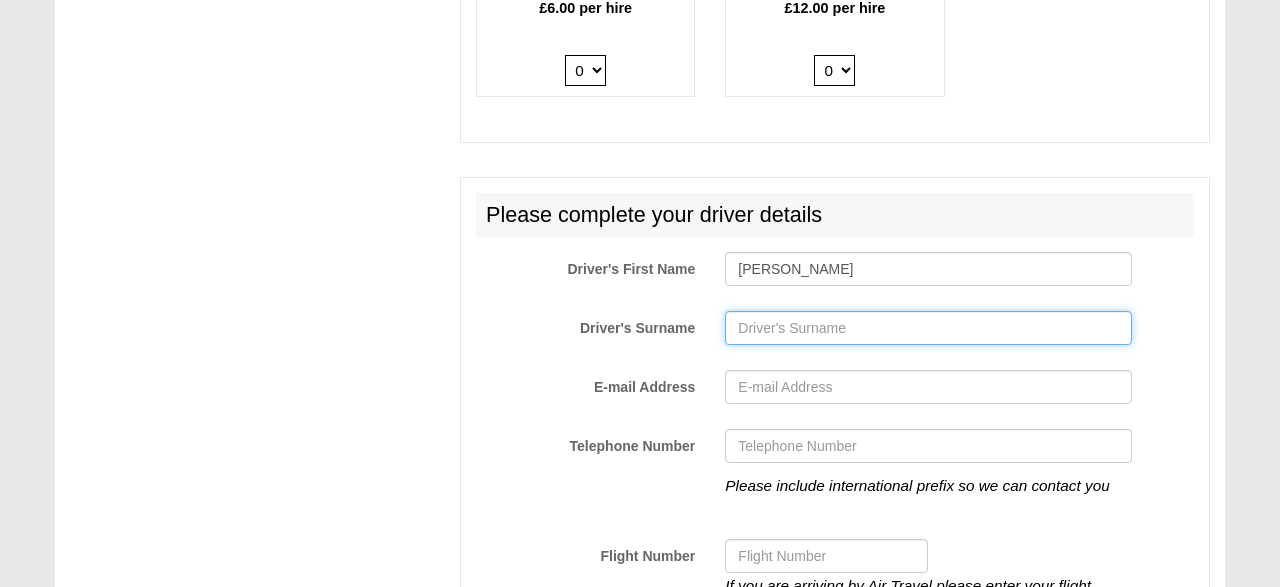 click on "Driver's Surname" at bounding box center (928, 328) 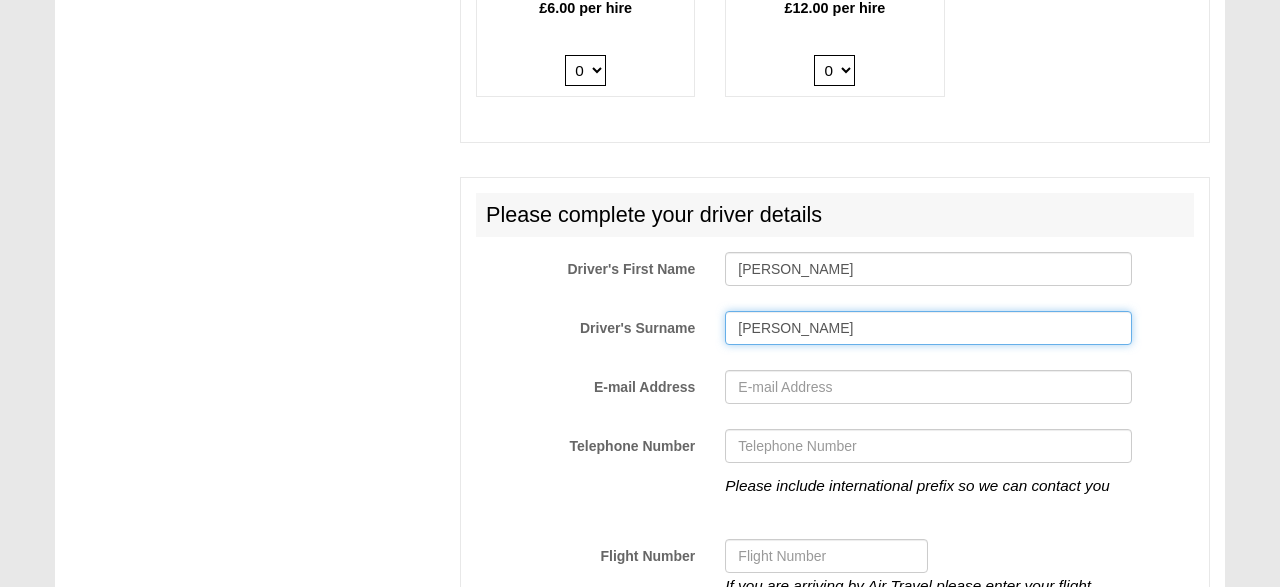 type on "GUILLAUME" 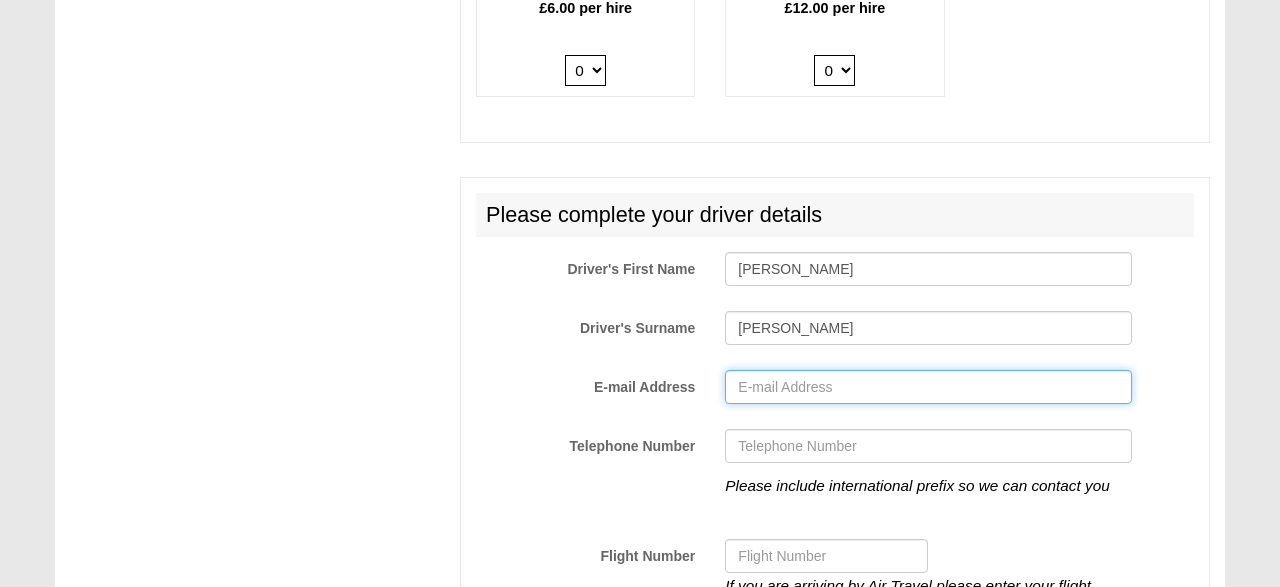 click on "E-mail Address" at bounding box center [928, 387] 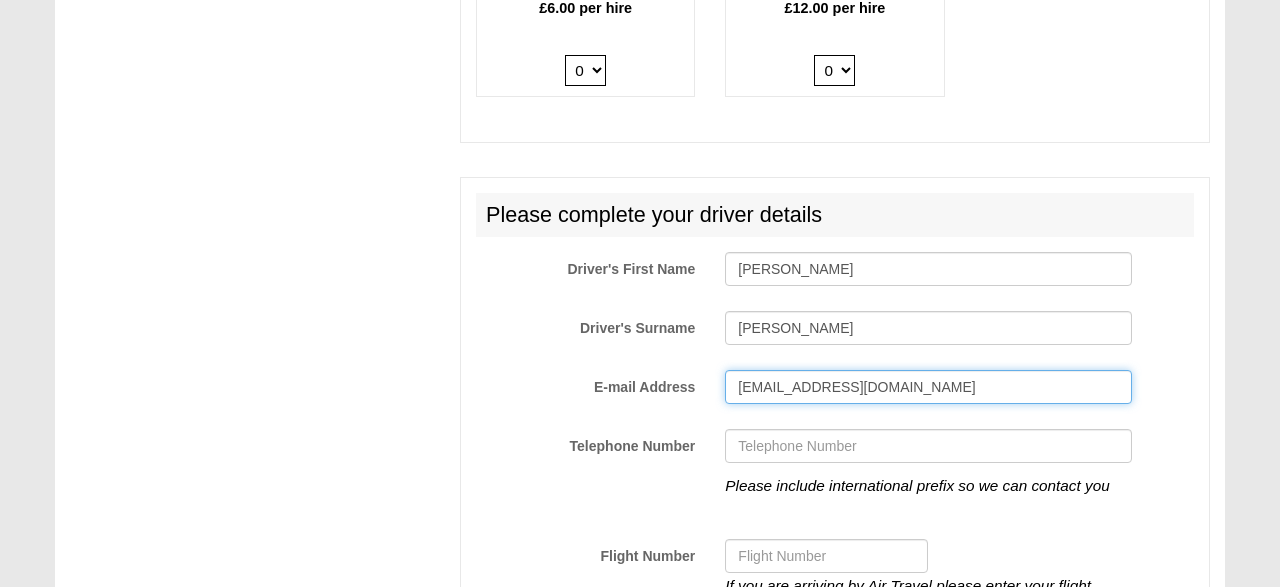 type on "marionaguillaume@yahoo.fr" 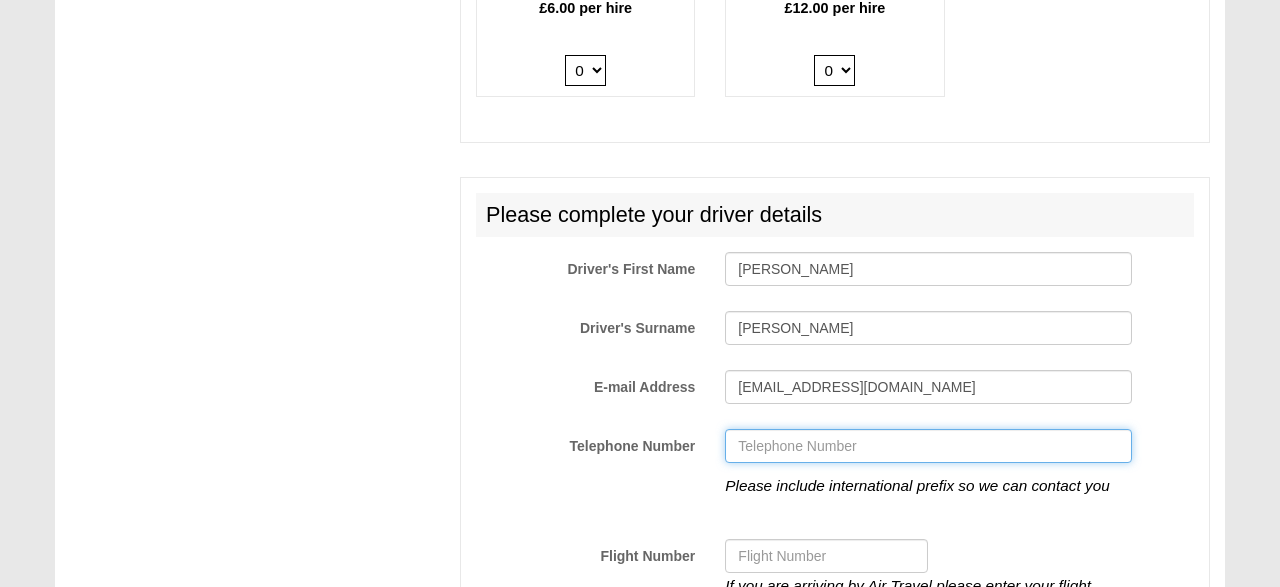 click on "Telephone Number" at bounding box center (928, 446) 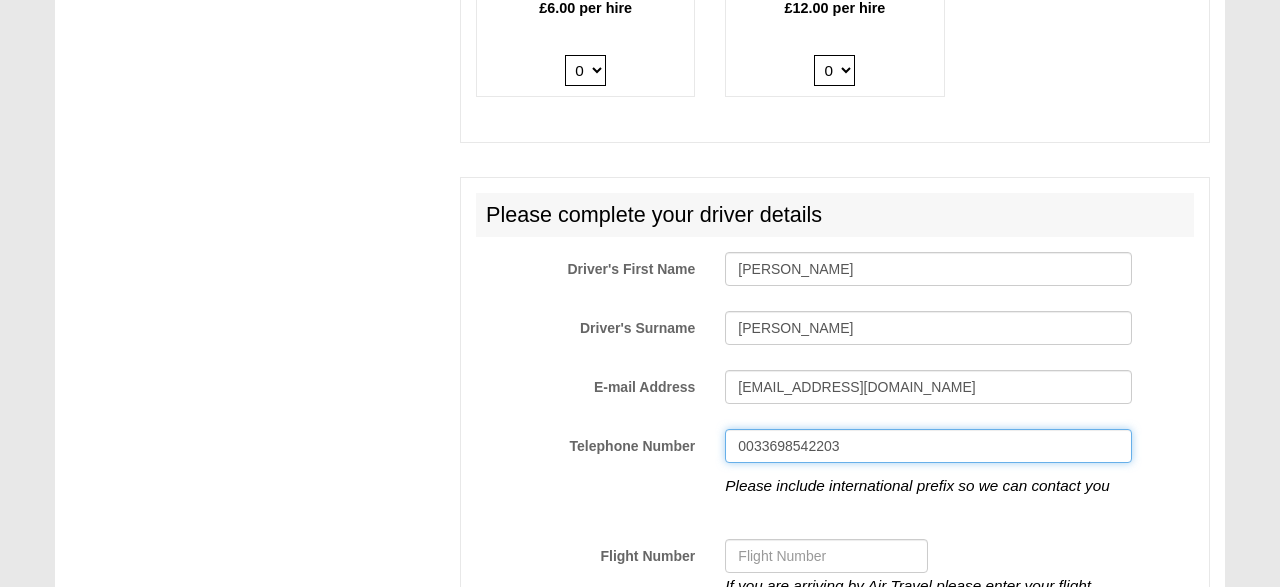 type on "0033698542203" 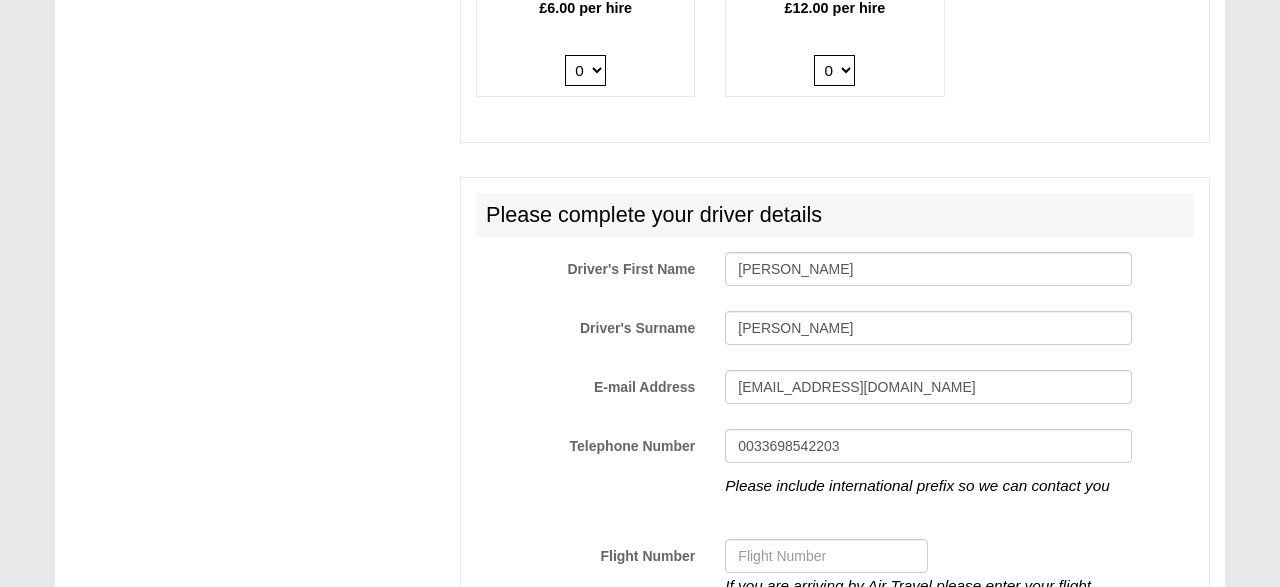 click on "09 08 2025
-------
2025
-------
Sorry, you dont qualify :(
CENTRAL RESERVATIONS FOR ALL ENQUIRIES
00 44 ( 0 ) 1942 778899
IMPORTANT  We advise hirers to purchase a full gas bottle now. Gas is needed for cooking, heating etc.
Booking Summary
Average Daily Rental Rate
7 Nights @ 204.03 GBP
Hire 1,428.22 GBP
Miles
Unlimited UK Miles/ KMs 0.00 GBP
Secure Cover
7 Days x £ 35.00  =  245.00  GBP
Extras Included
Wing Mirrors Cover @ 20.00 GBP per day.  Extra Driver x QTY 1 @ 10.00 GBP per day.
Liability:
500.00  GBP
Total Rental:
1,883.22  GBP" at bounding box center [640, -1205] 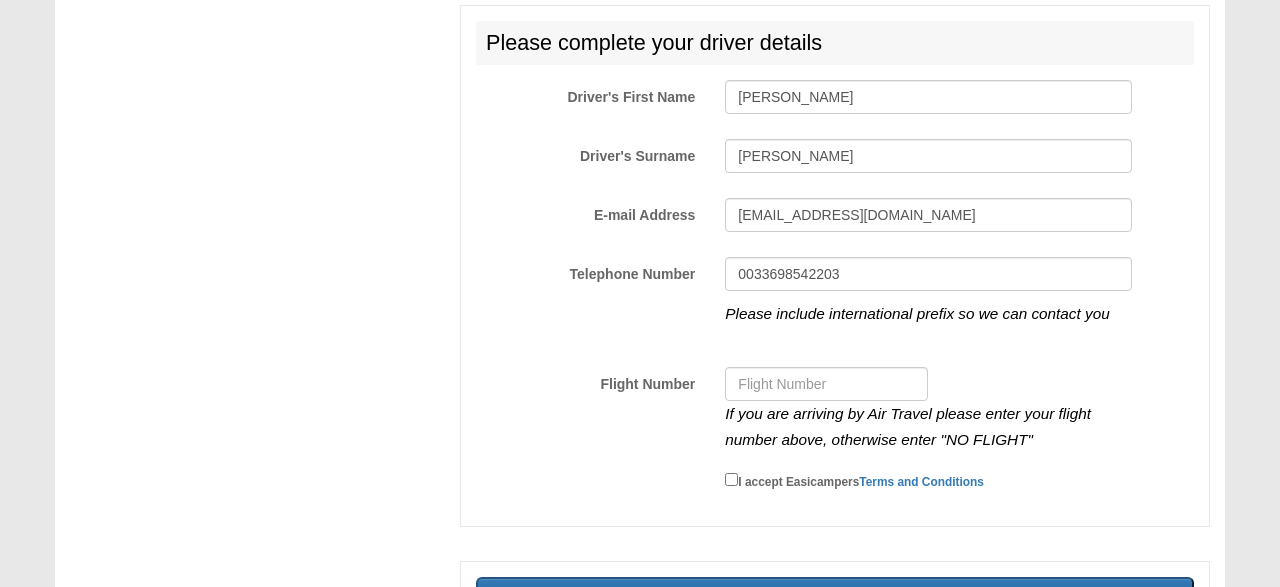 scroll, scrollTop: 3511, scrollLeft: 0, axis: vertical 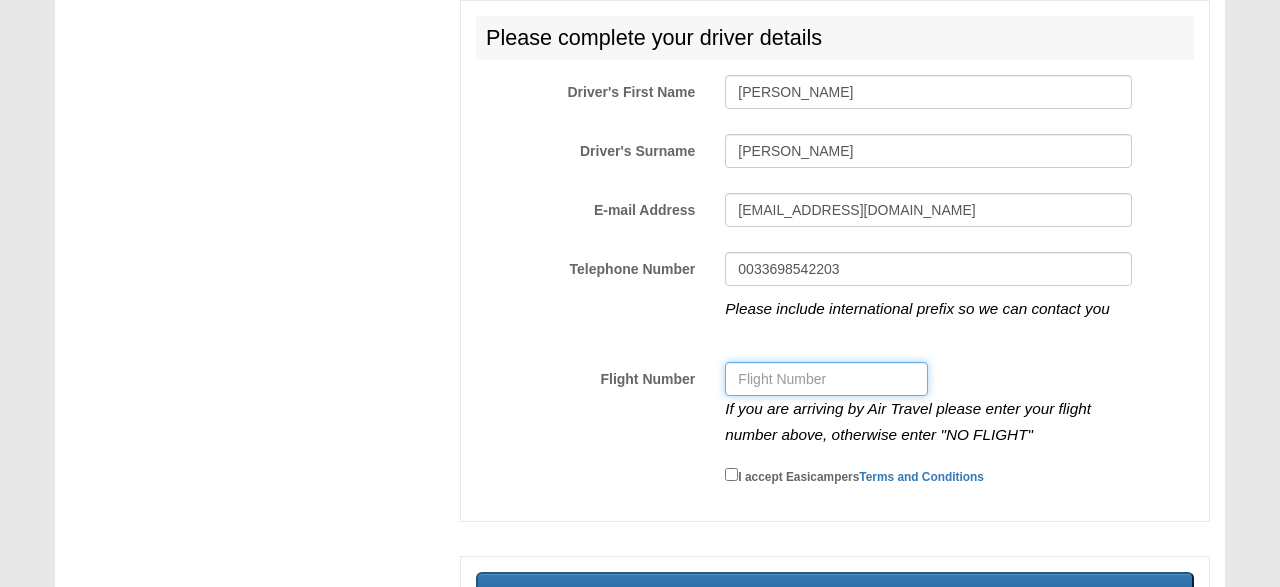 click on "Flight Number" at bounding box center (826, 379) 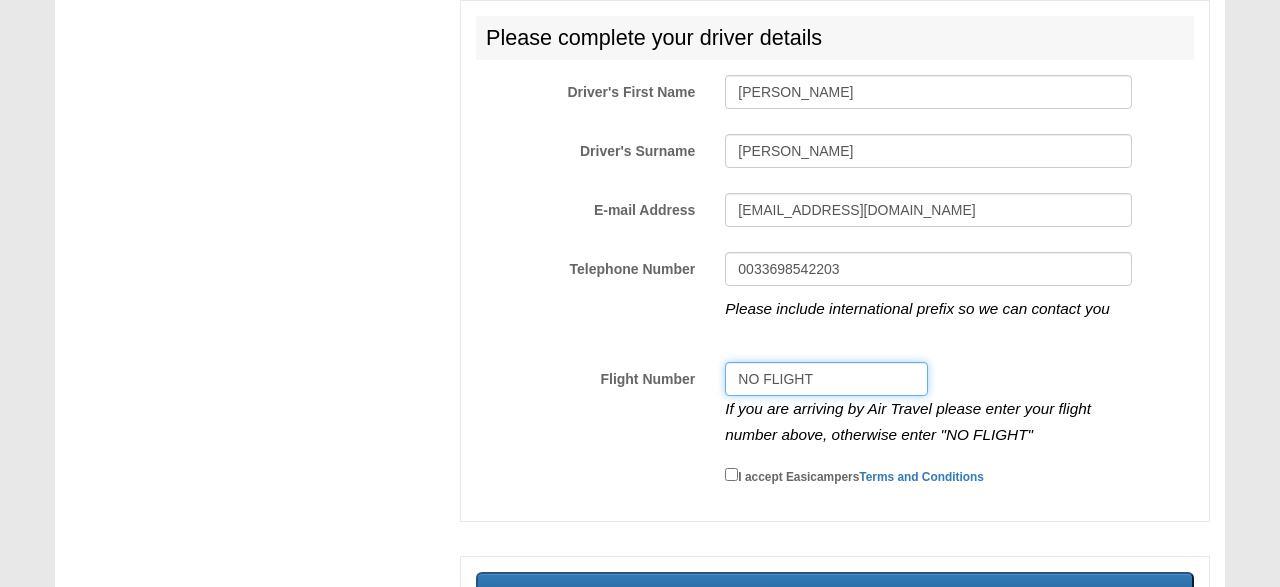 type on "NO FLIGHT" 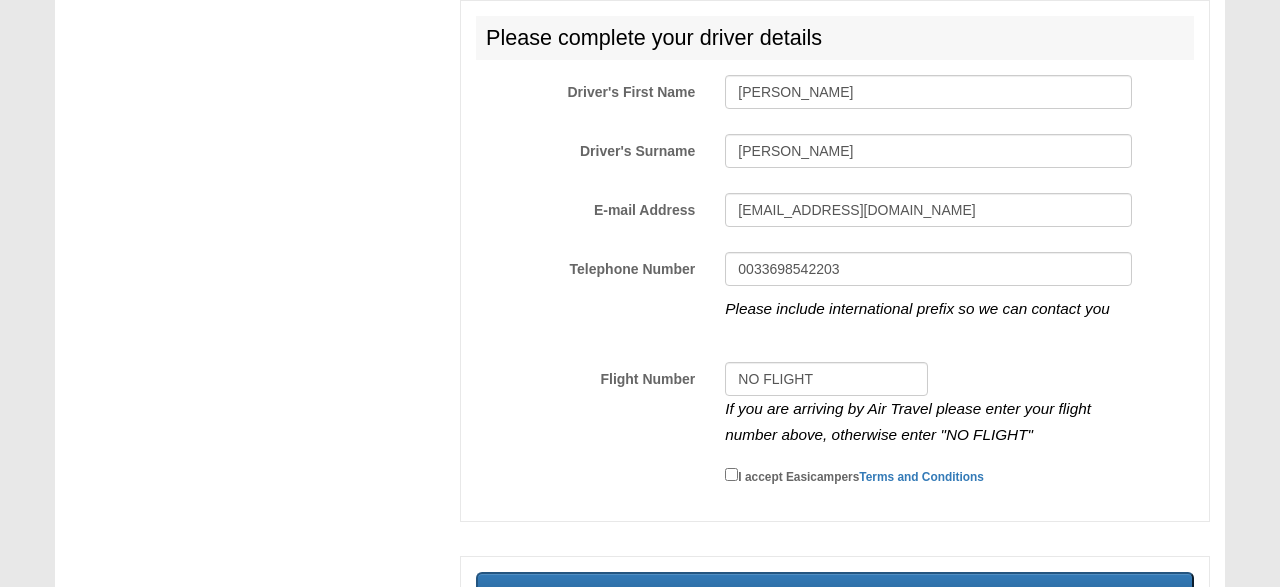 click on "I accept Easicampers  Terms and Conditions" at bounding box center (854, 475) 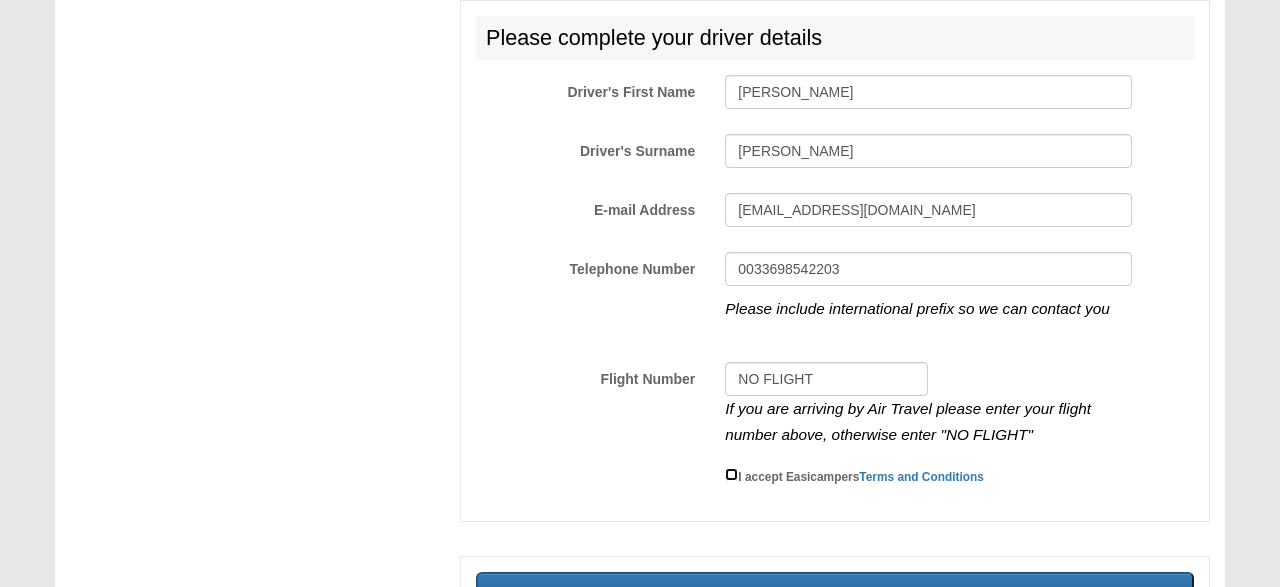 click on "I accept Easicampers  Terms and Conditions" at bounding box center (731, 474) 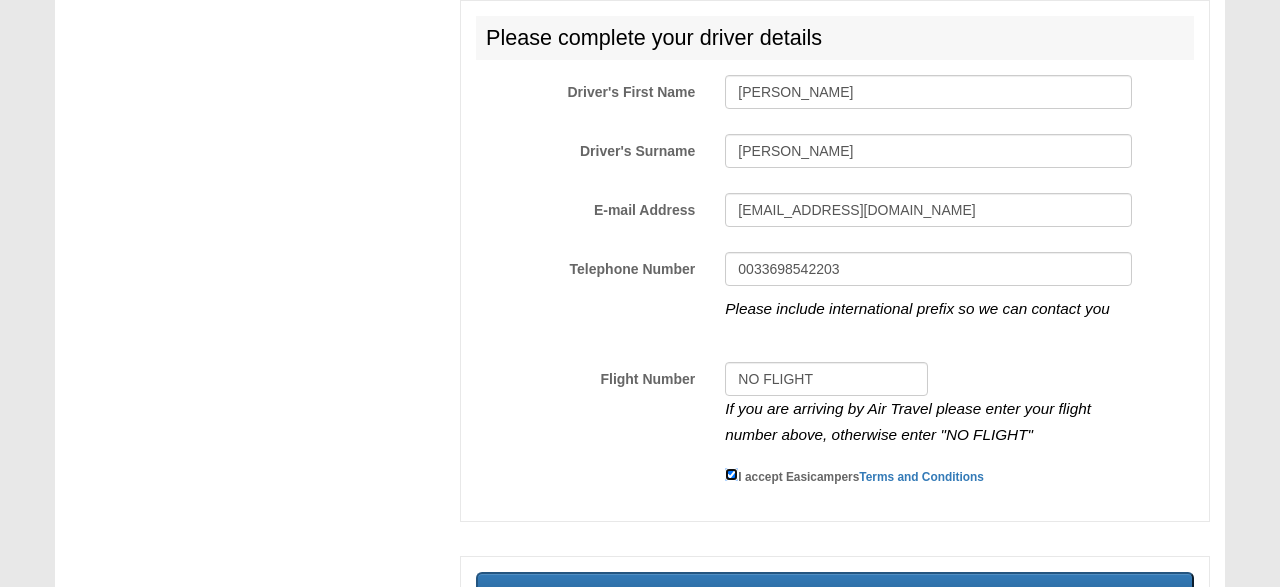 scroll, scrollTop: 3634, scrollLeft: 0, axis: vertical 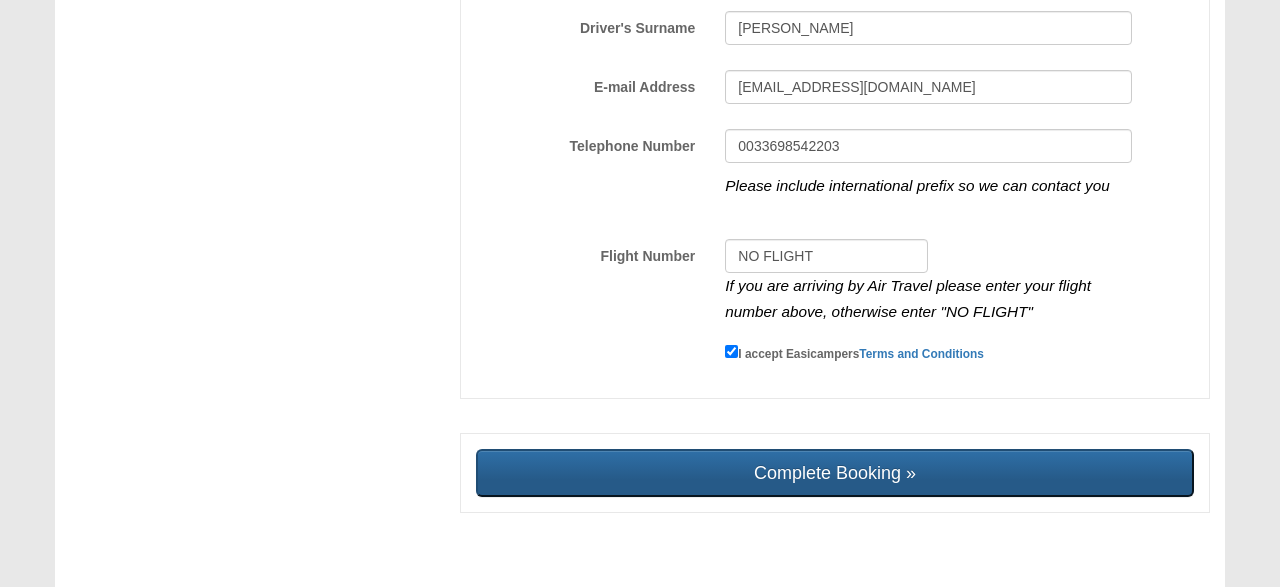 click on "Complete Booking »" at bounding box center (835, 473) 